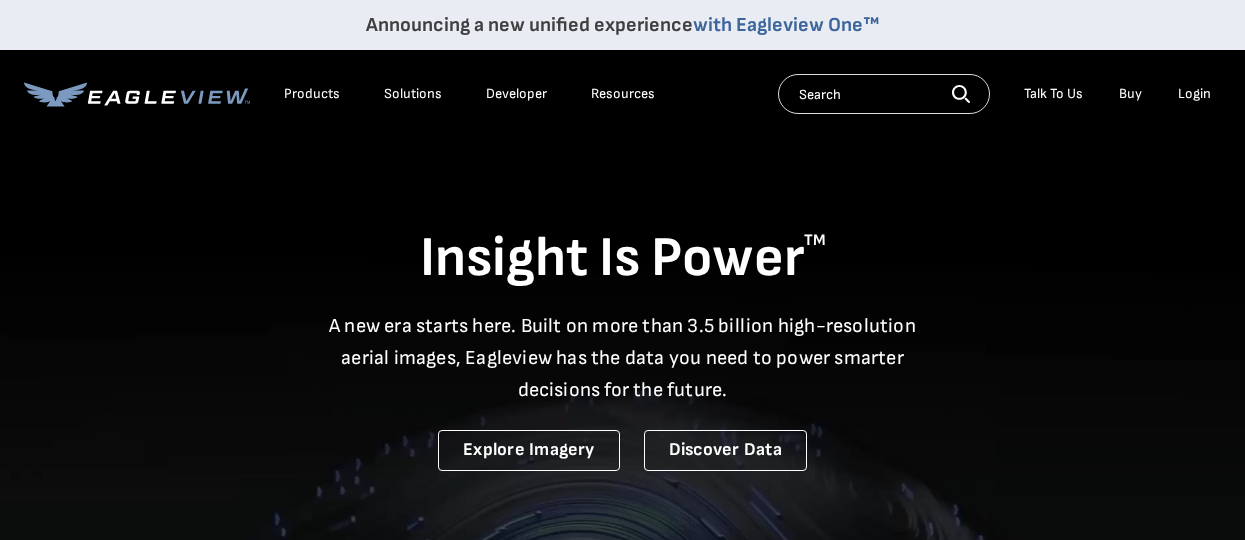 scroll, scrollTop: 0, scrollLeft: 0, axis: both 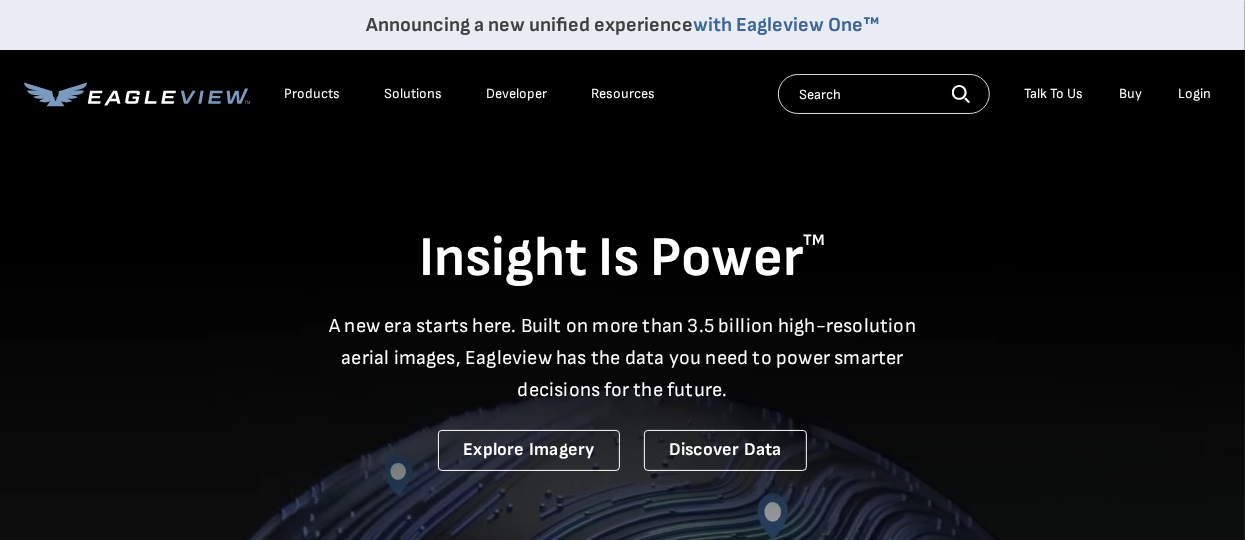 click on "Login" at bounding box center [1194, 94] 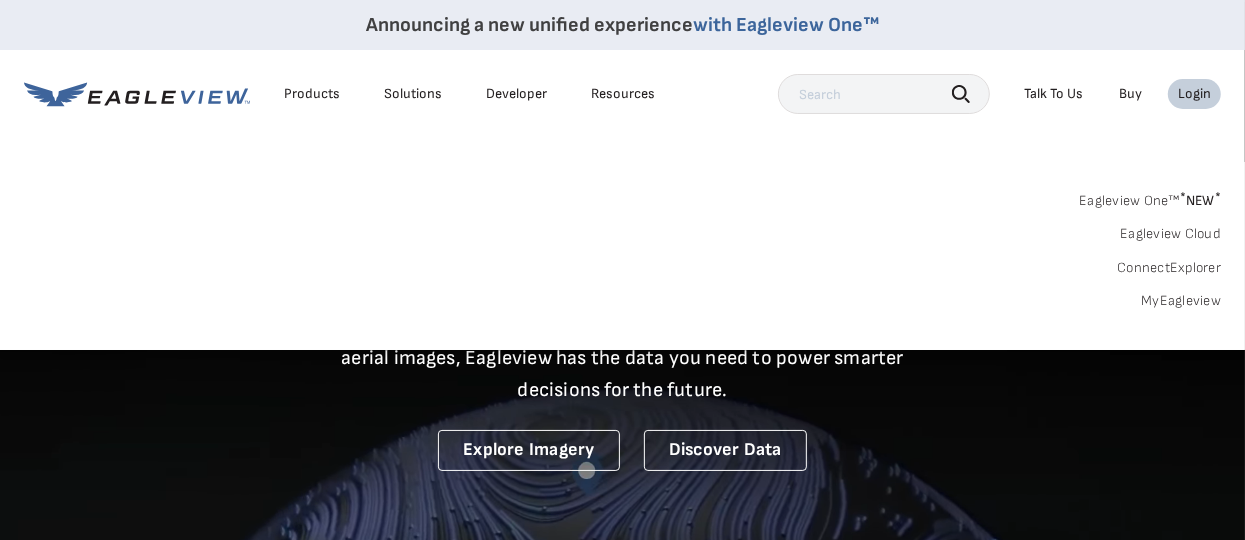 click on "MyEagleview" at bounding box center [1181, 301] 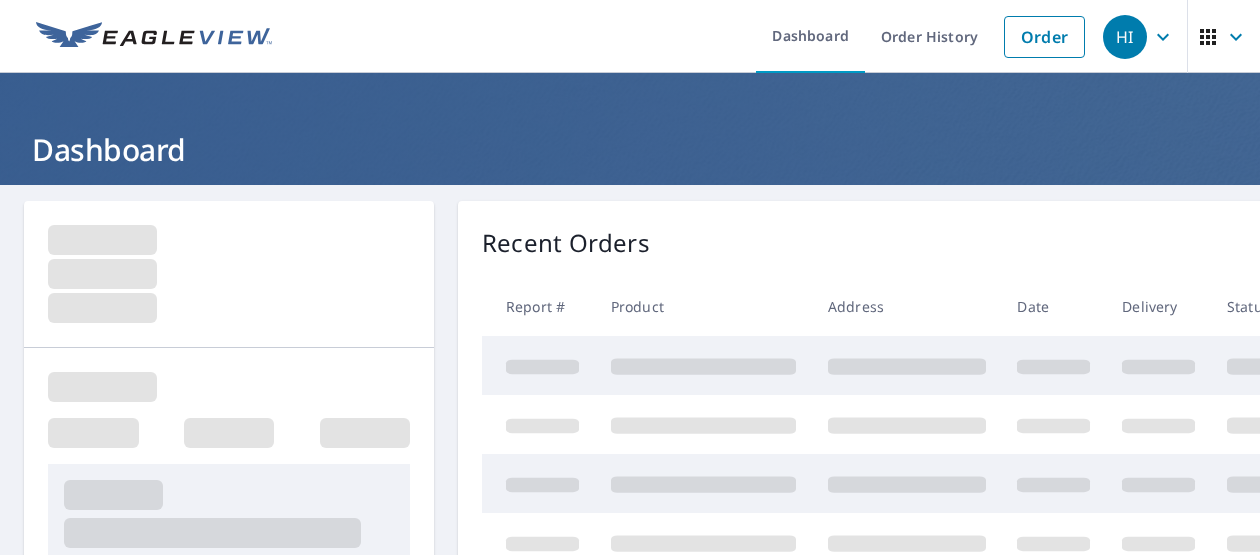 scroll, scrollTop: 0, scrollLeft: 0, axis: both 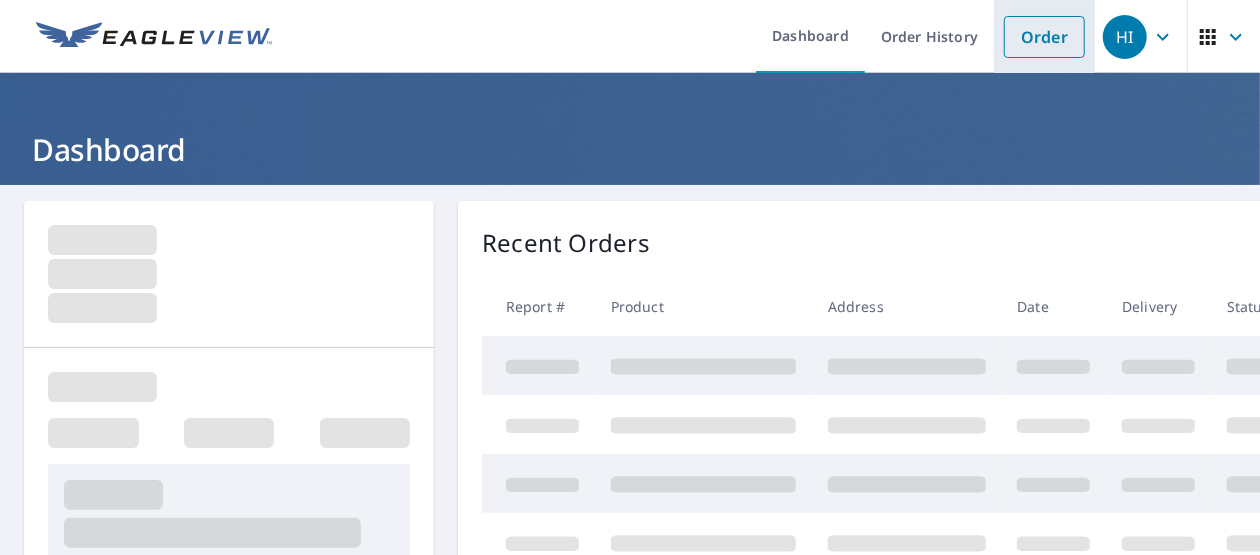 click on "Order" at bounding box center [1044, 37] 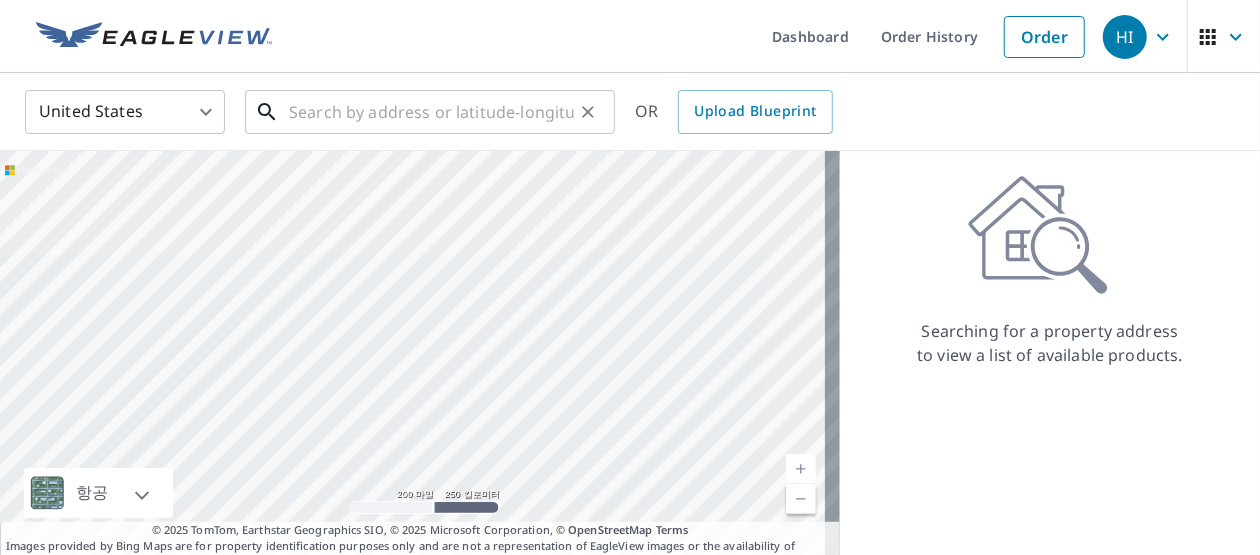 click at bounding box center (431, 112) 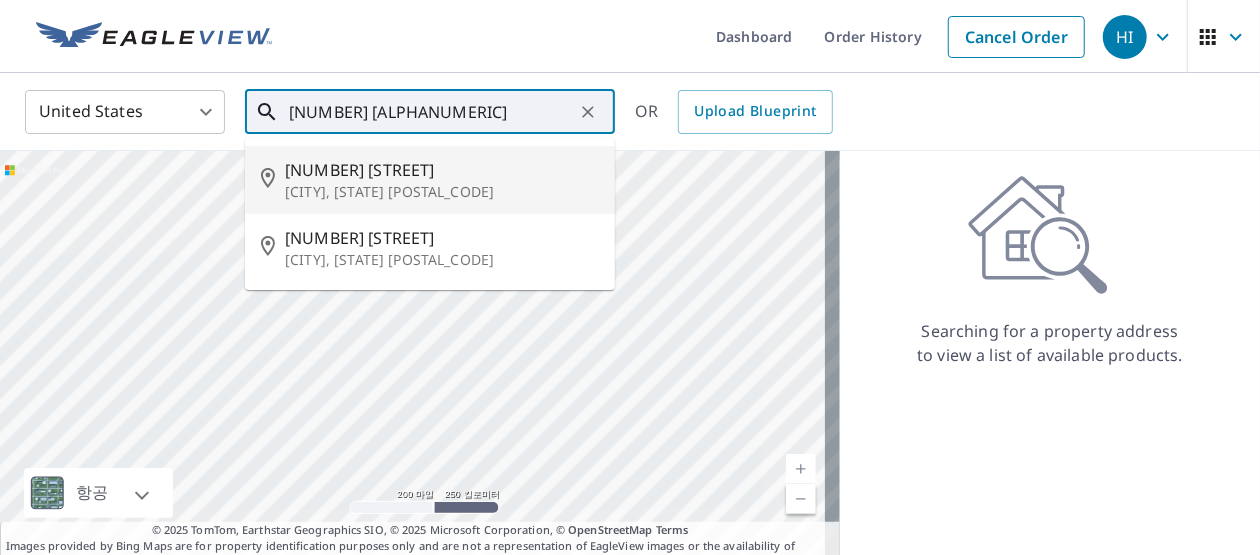 click on "[NUMBER] [STREET]" at bounding box center (442, 170) 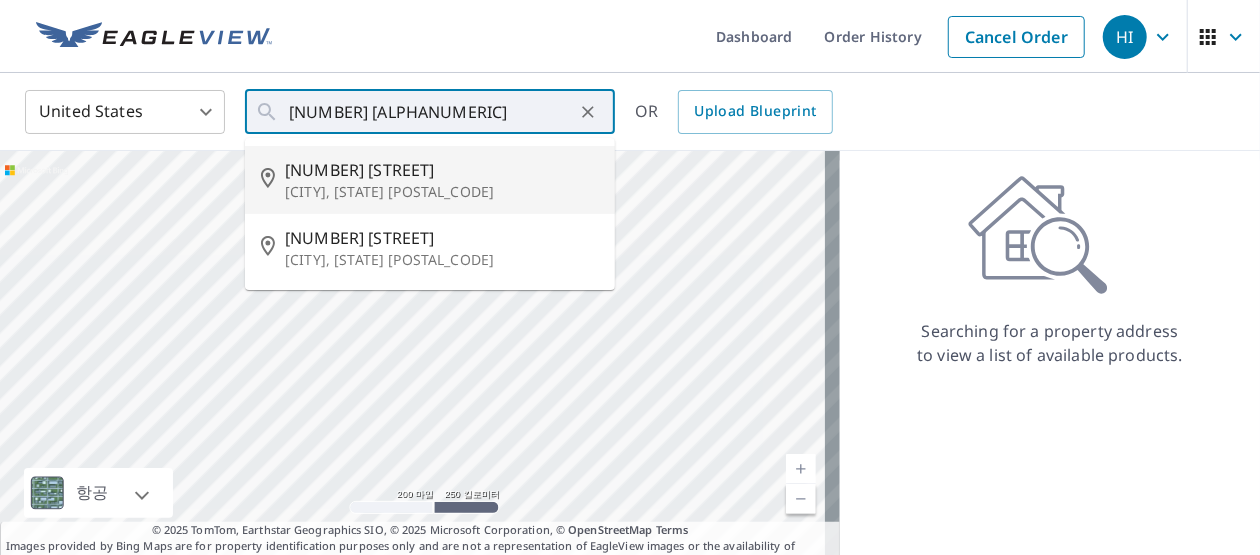 type on "[NUMBER] [STREET], [CITY] [STATE] [POSTAL_CODE]" 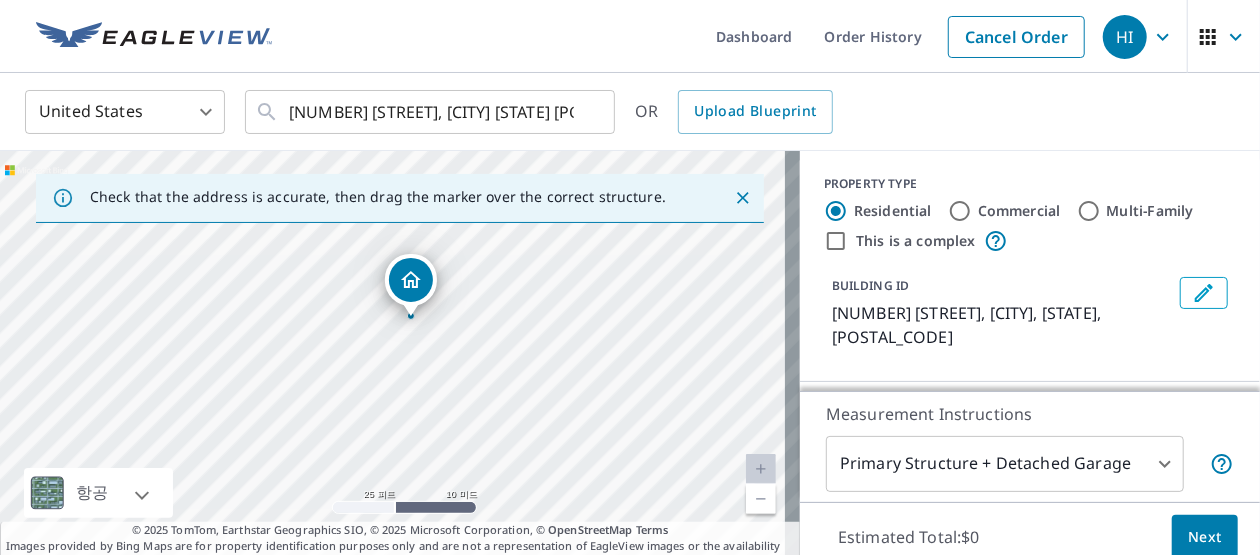 scroll, scrollTop: 260, scrollLeft: 0, axis: vertical 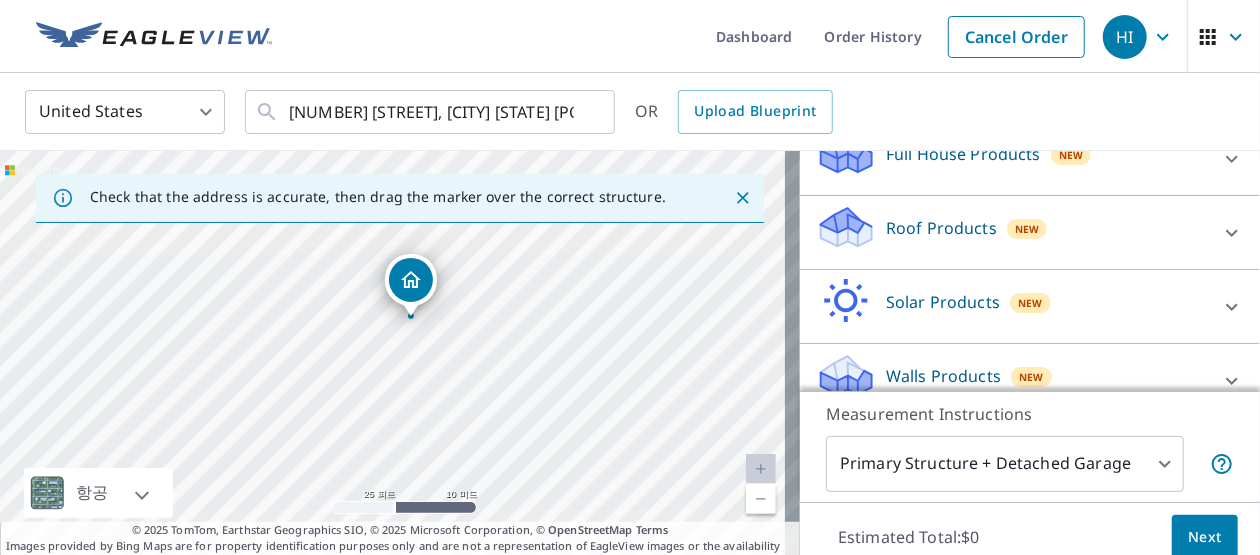 click on "Roof Products" at bounding box center (941, 228) 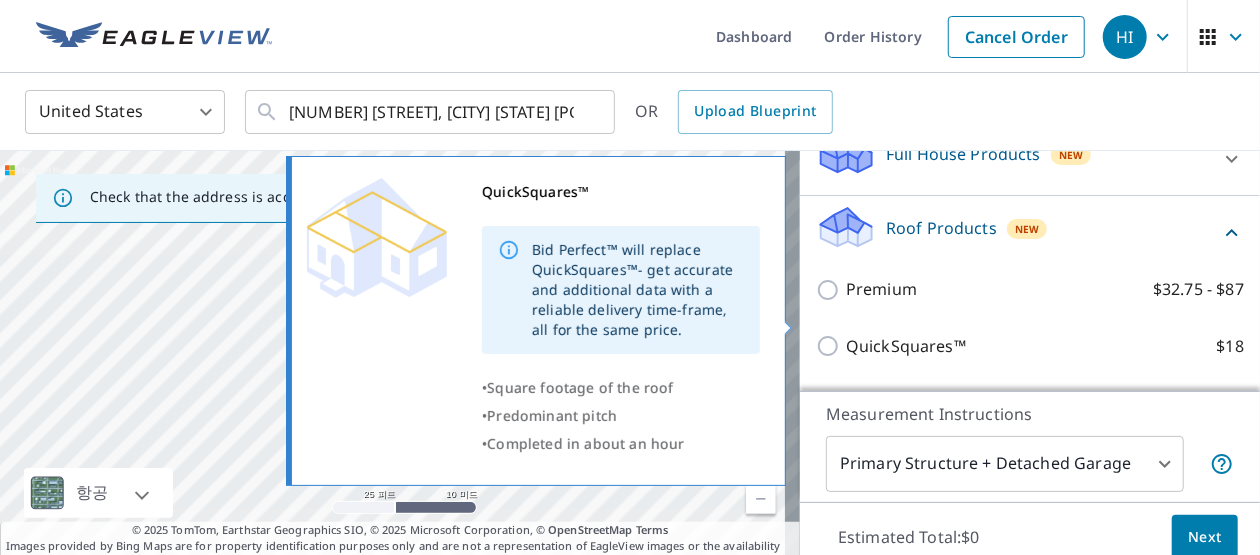 click on "QuickSquares™ $18" at bounding box center (831, 346) 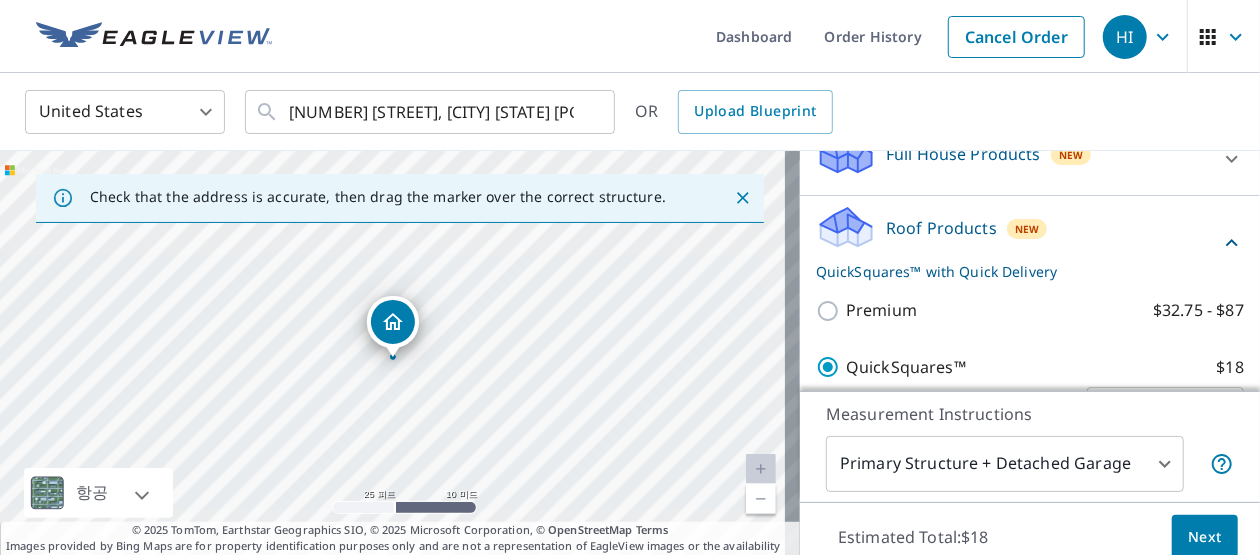 click on "Next" at bounding box center (1205, 537) 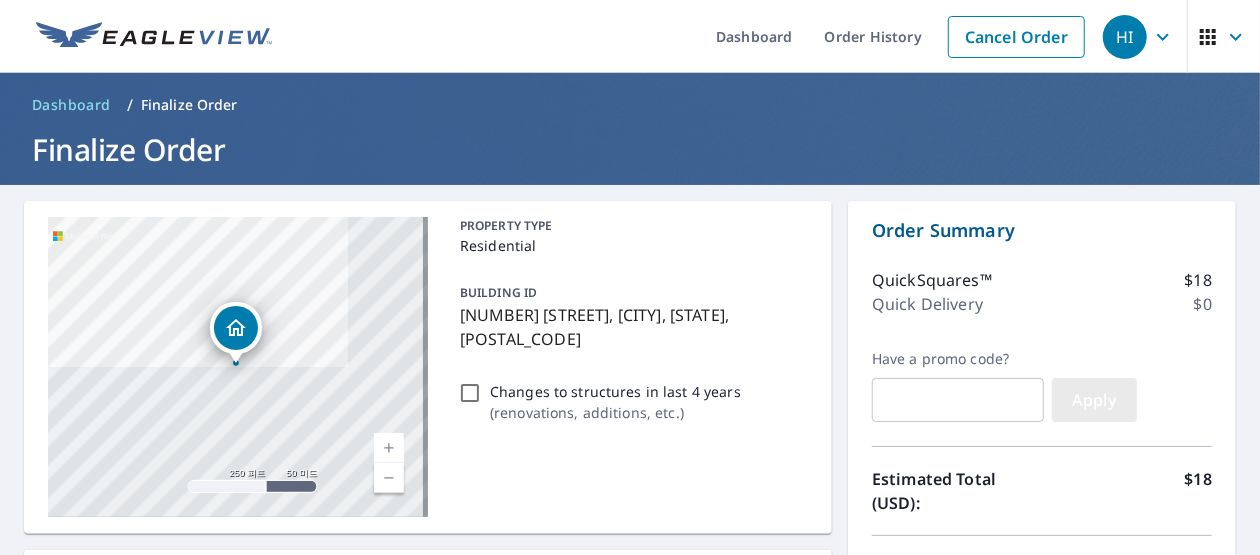click on "Apply" at bounding box center [1094, 400] 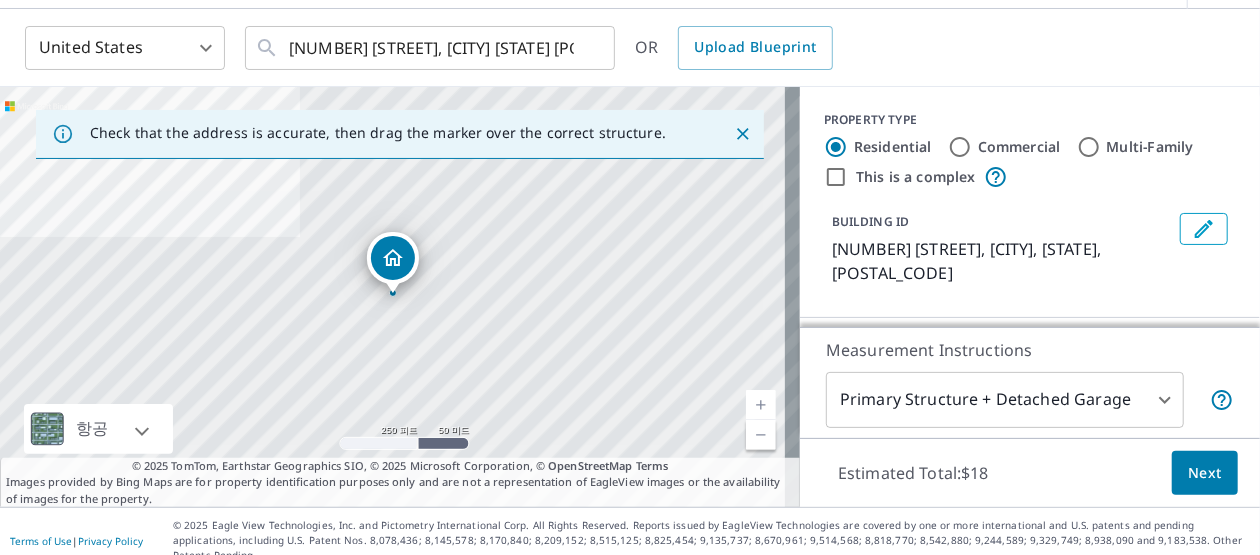 scroll, scrollTop: 66, scrollLeft: 0, axis: vertical 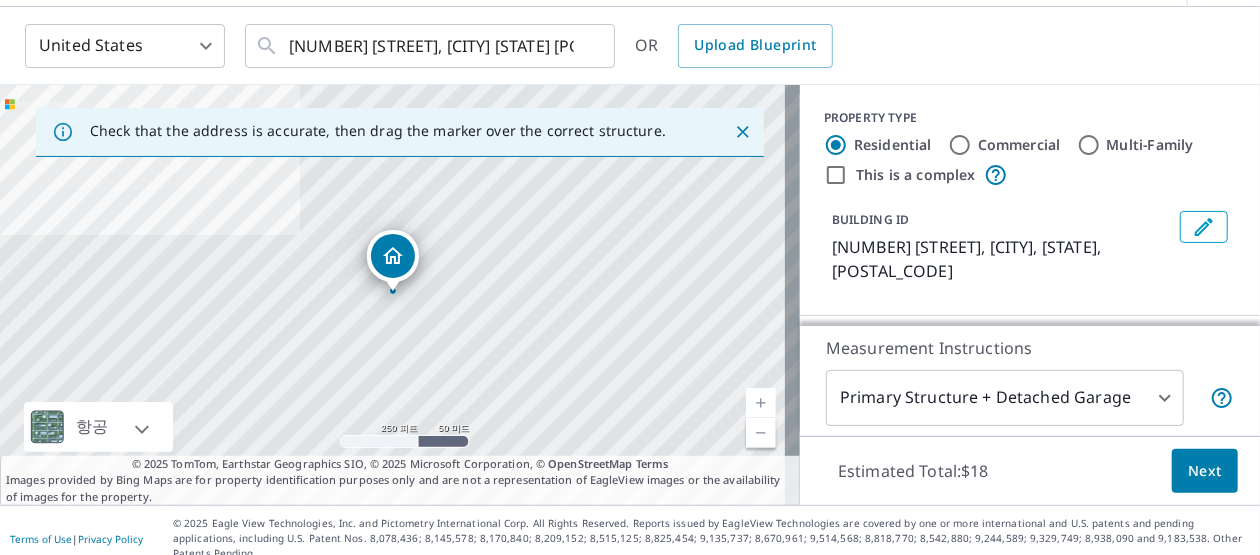 click on "Full House Products" at bounding box center (963, 348) 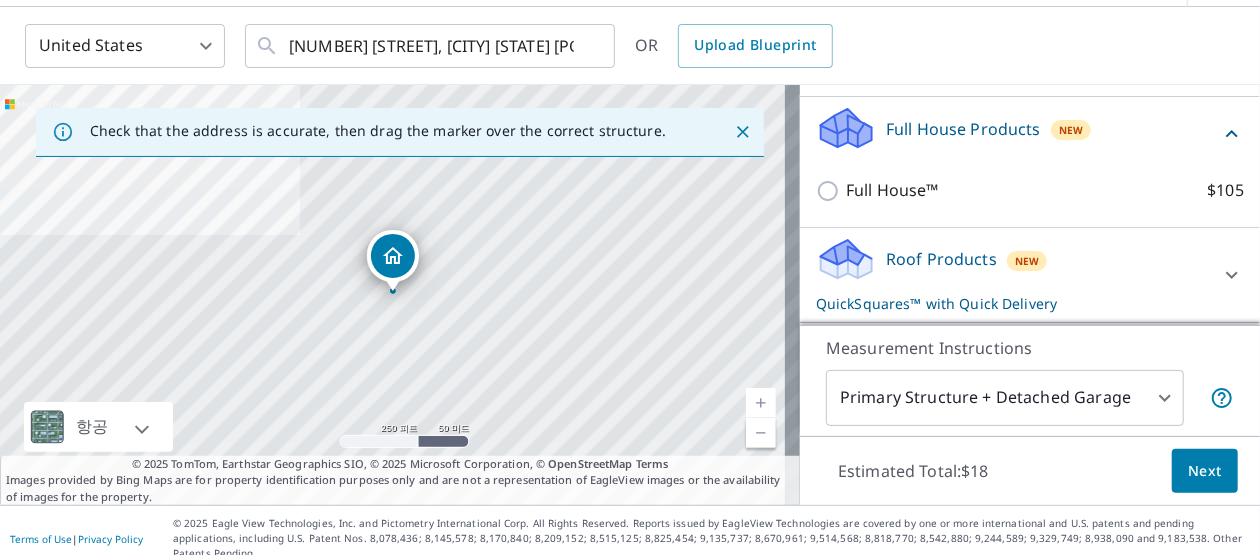 scroll, scrollTop: 222, scrollLeft: 0, axis: vertical 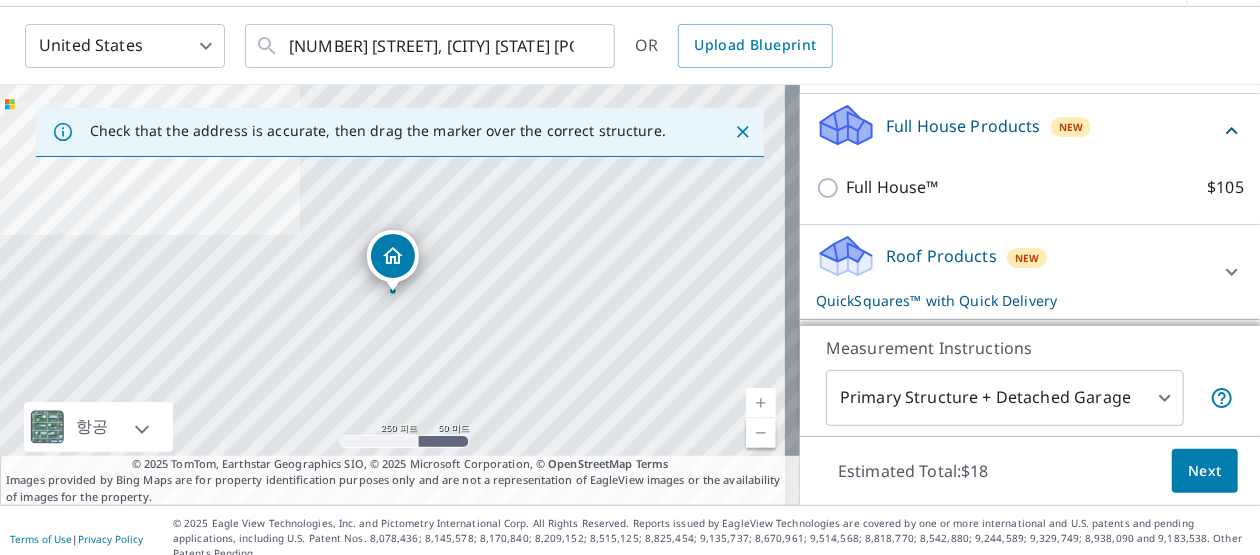 click on "Roof Products" at bounding box center (941, 256) 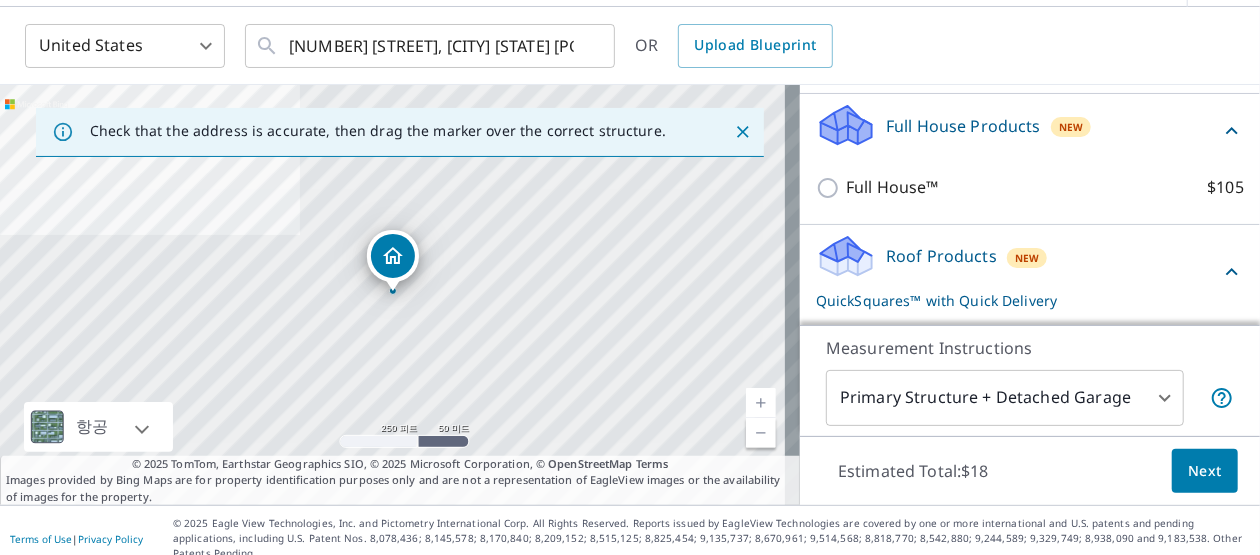 scroll, scrollTop: 489, scrollLeft: 0, axis: vertical 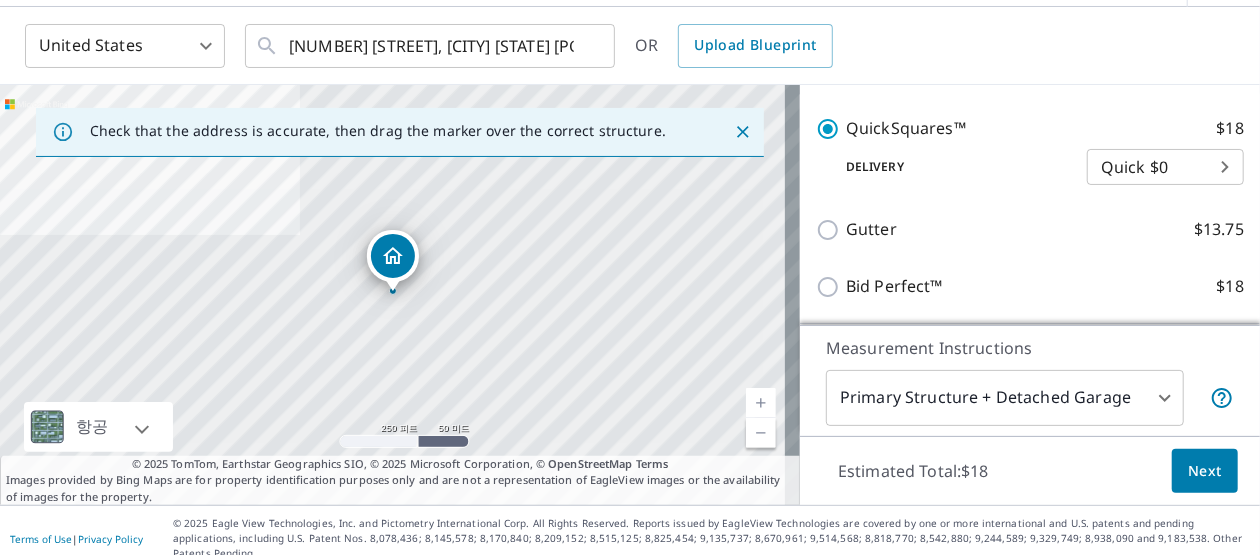 click on "Next" at bounding box center [1205, 471] 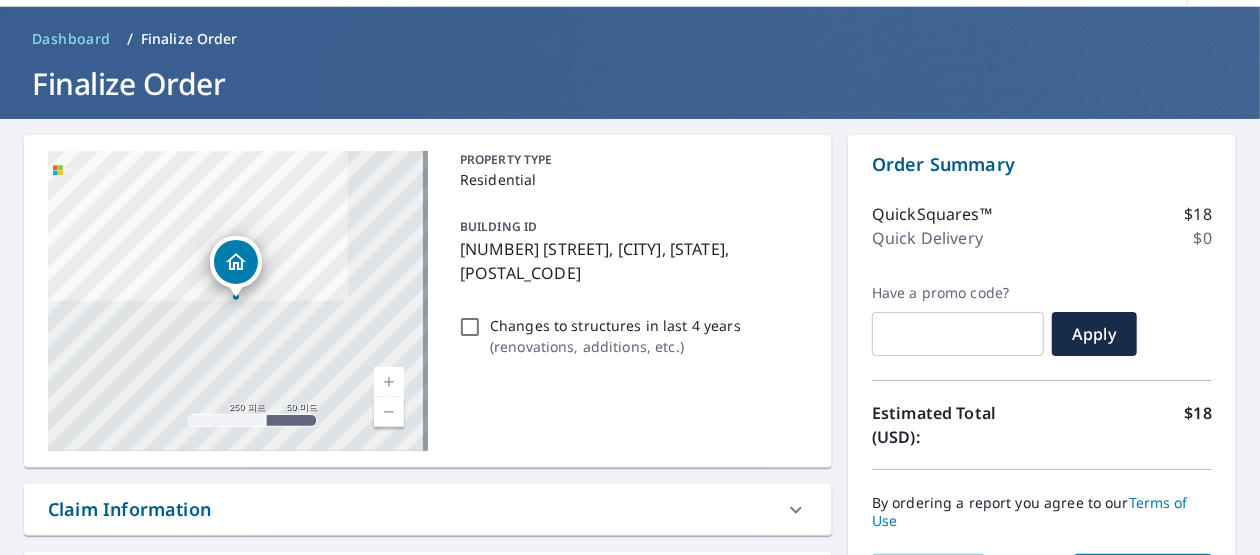 scroll, scrollTop: 333, scrollLeft: 0, axis: vertical 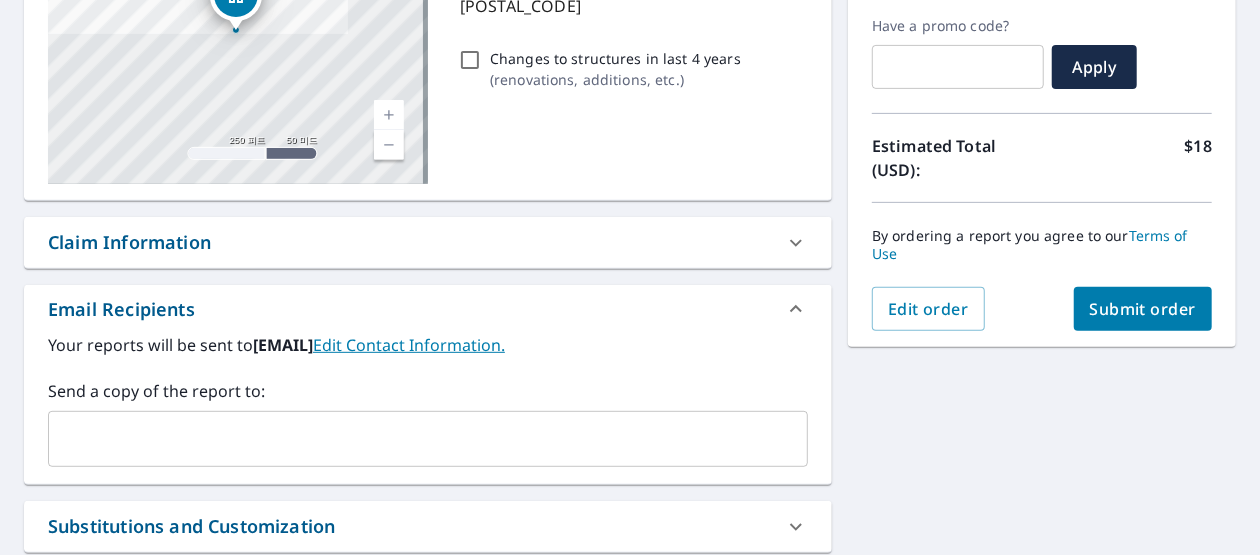 click on "Submit order" at bounding box center [1143, 309] 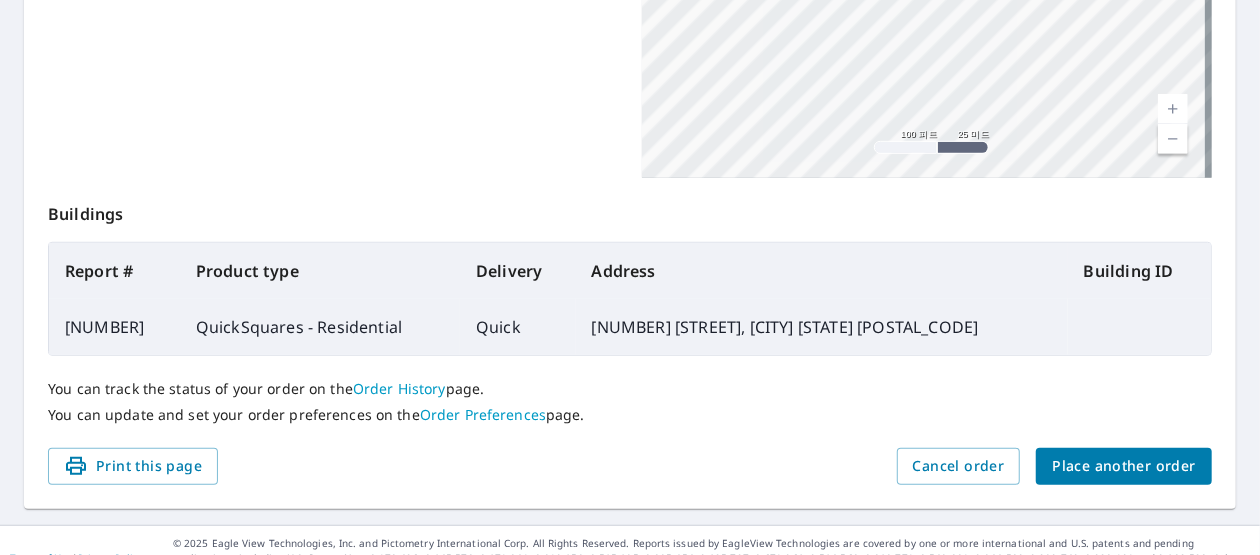 scroll, scrollTop: 619, scrollLeft: 0, axis: vertical 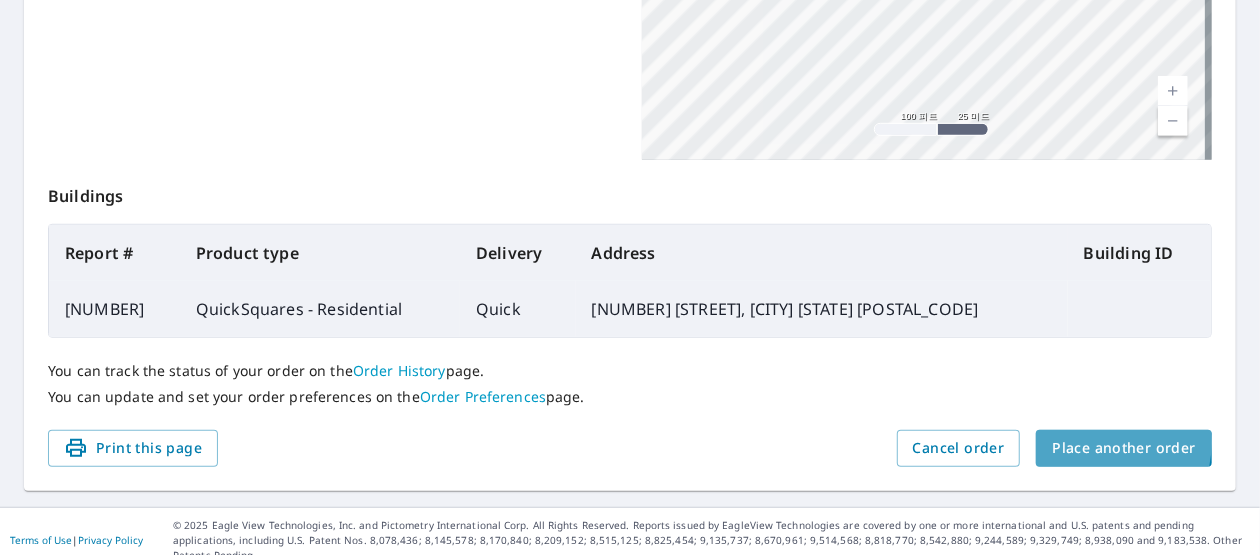 click on "Place another order" at bounding box center (1124, 448) 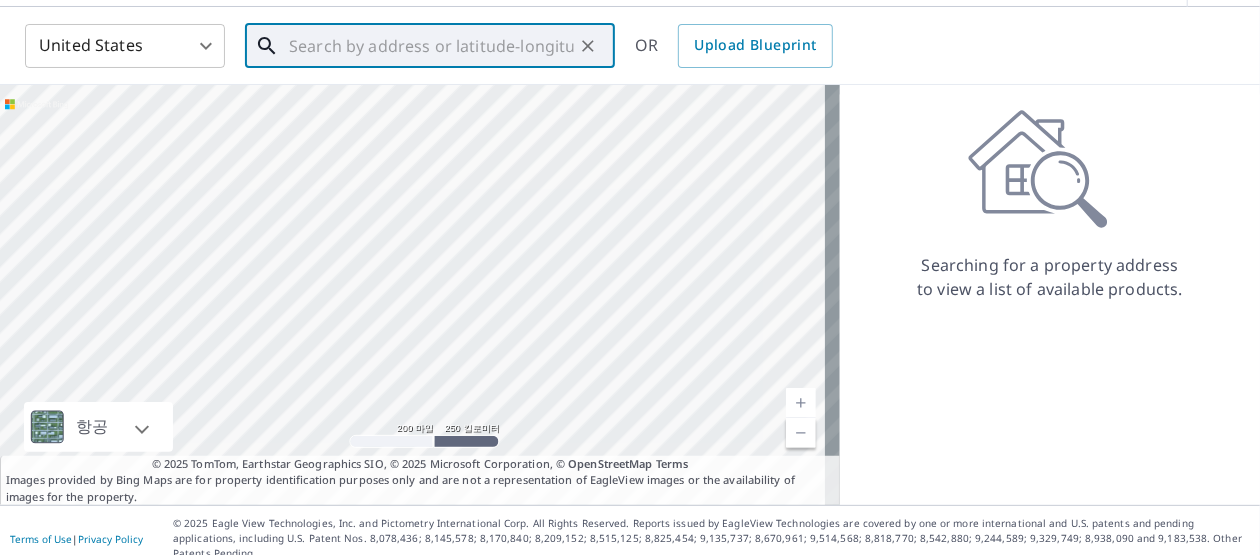 click at bounding box center [431, 46] 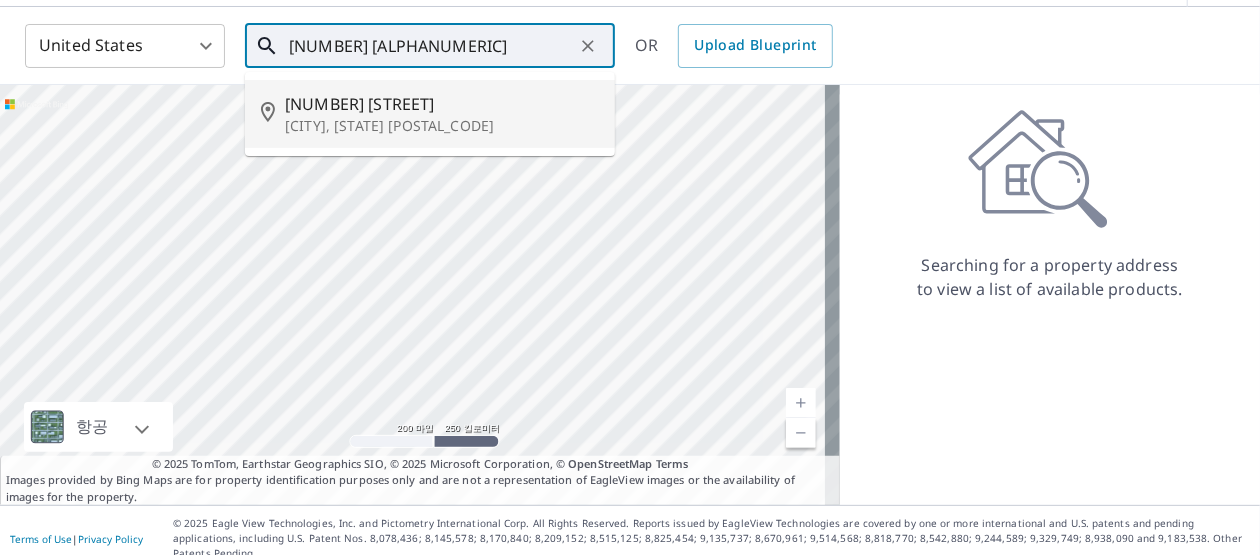 click on "[NUMBER] [STREET]" at bounding box center (442, 104) 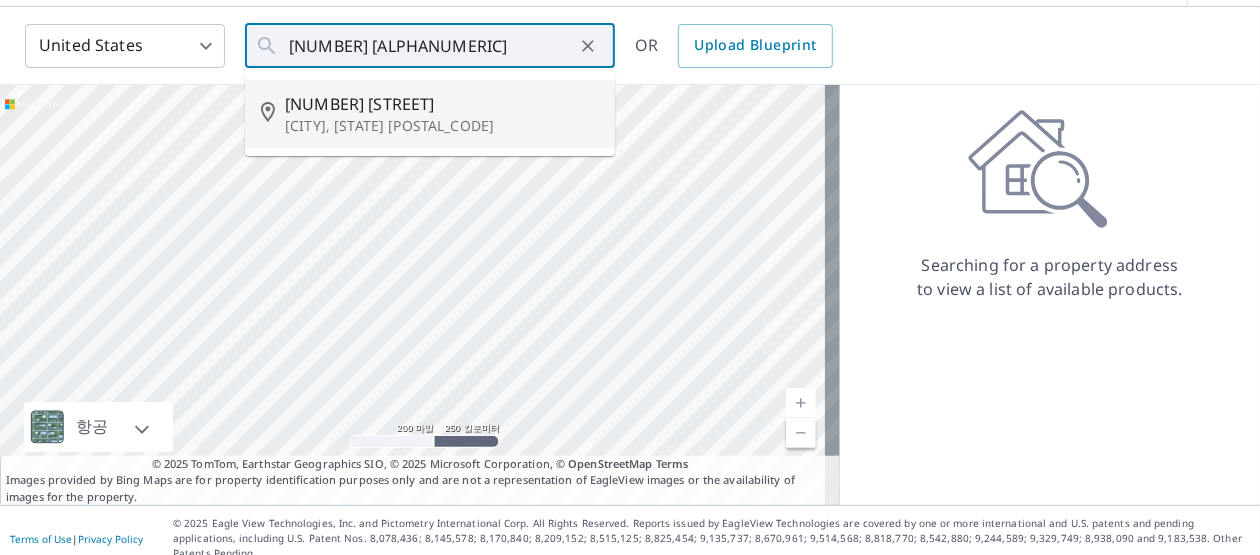 type on "[NUMBER] [STREET], [CITY] [STATE] [POSTAL_CODE]" 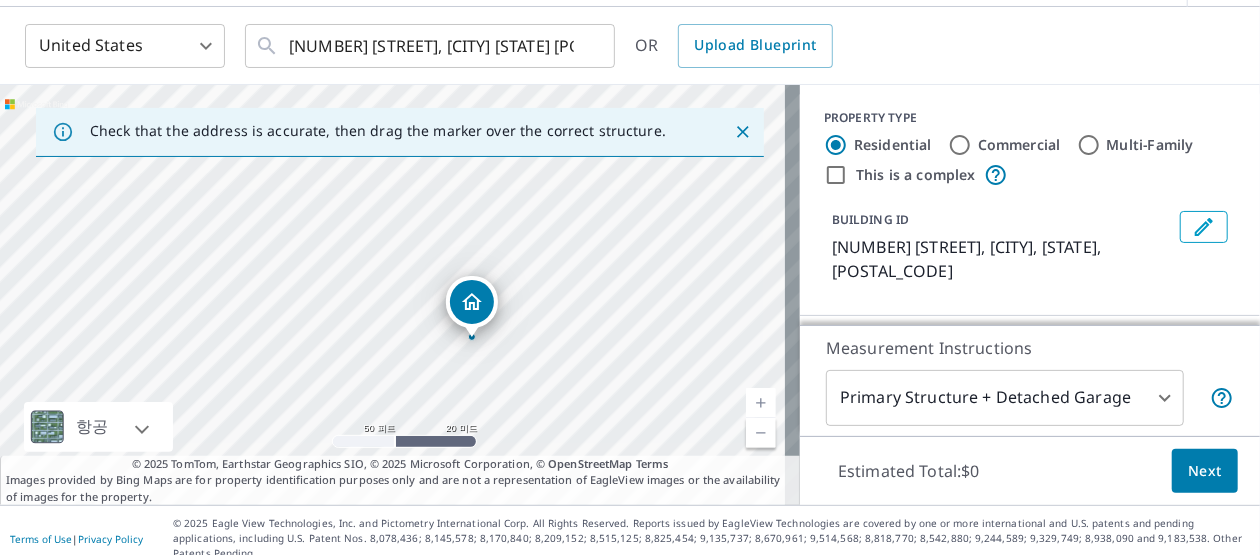 drag, startPoint x: 407, startPoint y: 254, endPoint x: 500, endPoint y: 388, distance: 163.1104 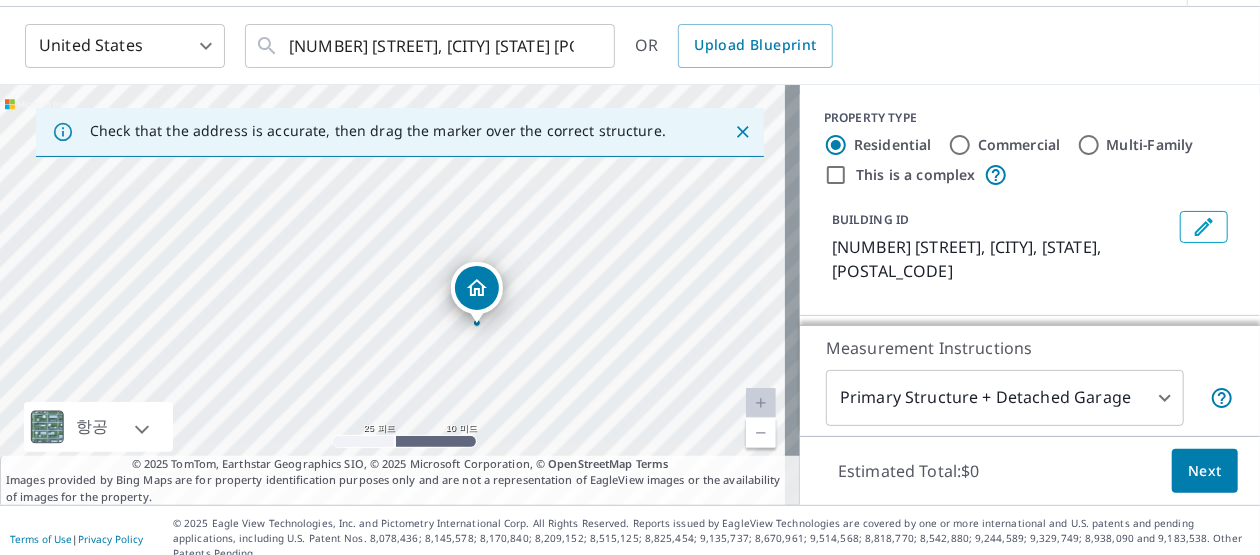 scroll, scrollTop: 266, scrollLeft: 0, axis: vertical 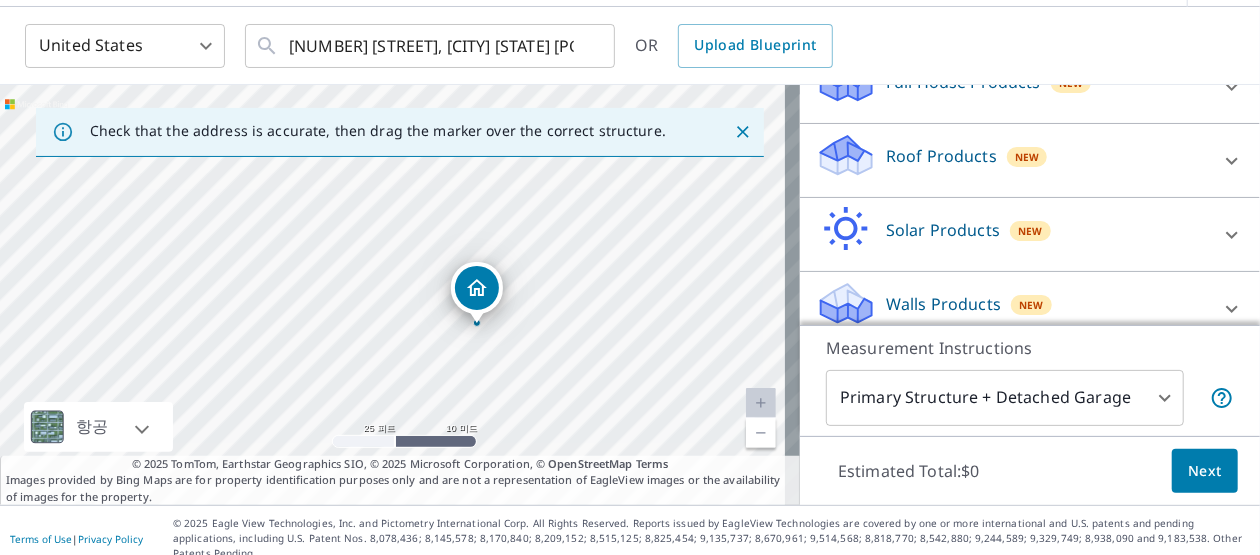 click on "Roof Products" at bounding box center [941, 156] 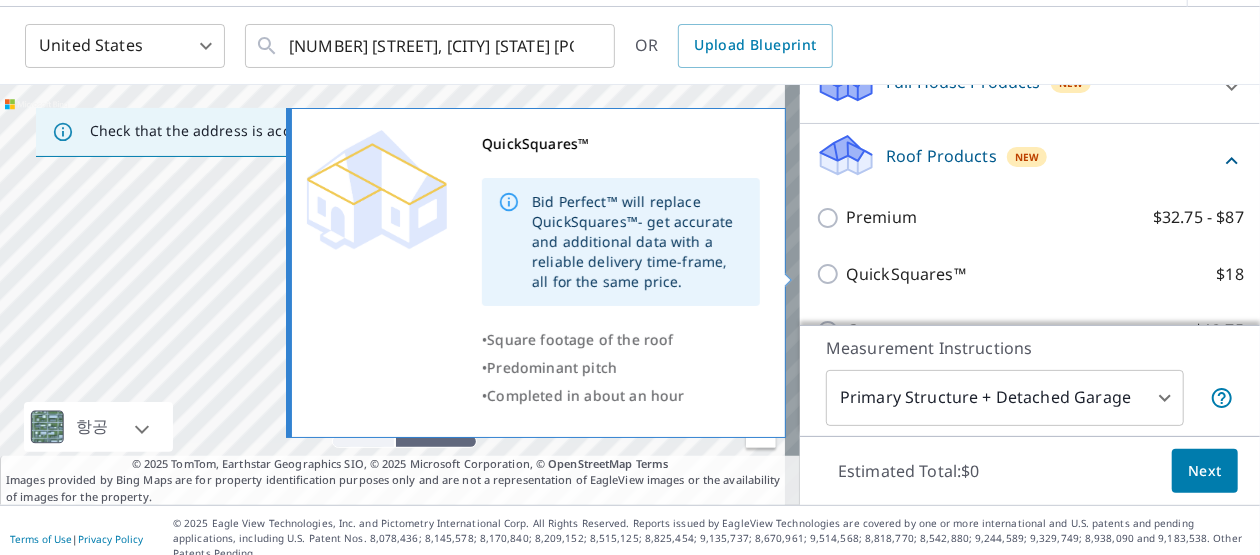 click on "QuickSquares™ $18" at bounding box center (831, 274) 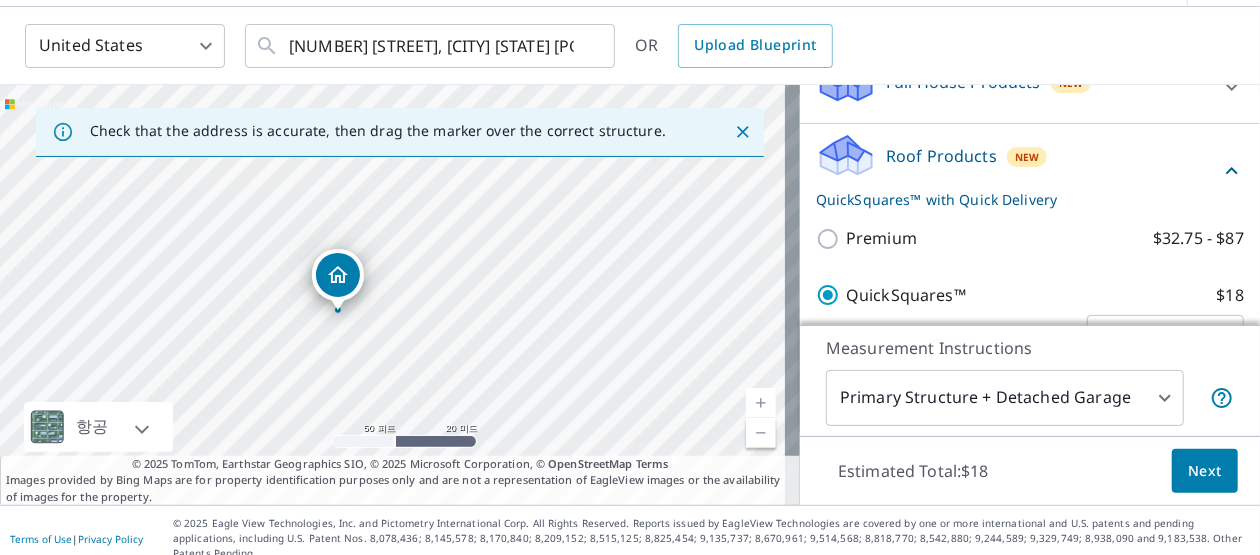 click on "Next" at bounding box center [1205, 471] 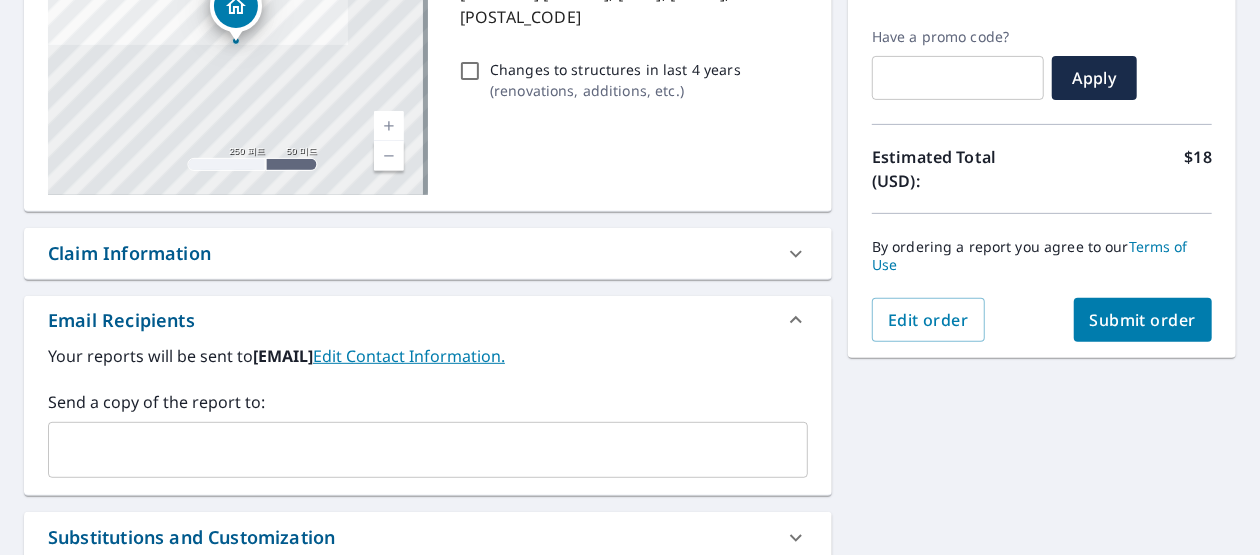 scroll, scrollTop: 533, scrollLeft: 0, axis: vertical 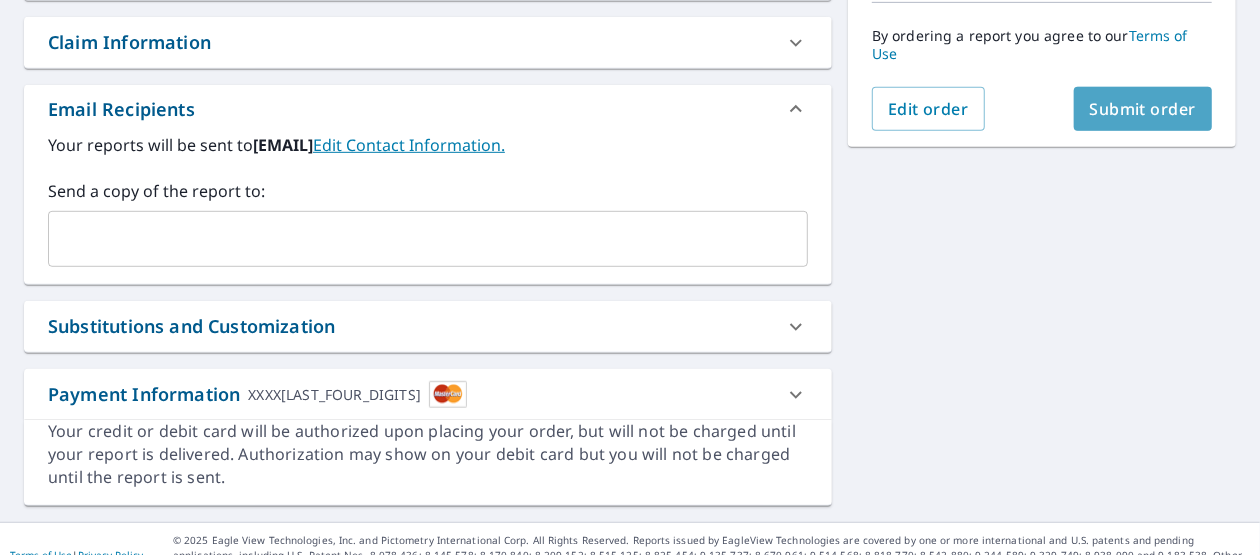 click on "Submit order" at bounding box center (1143, 109) 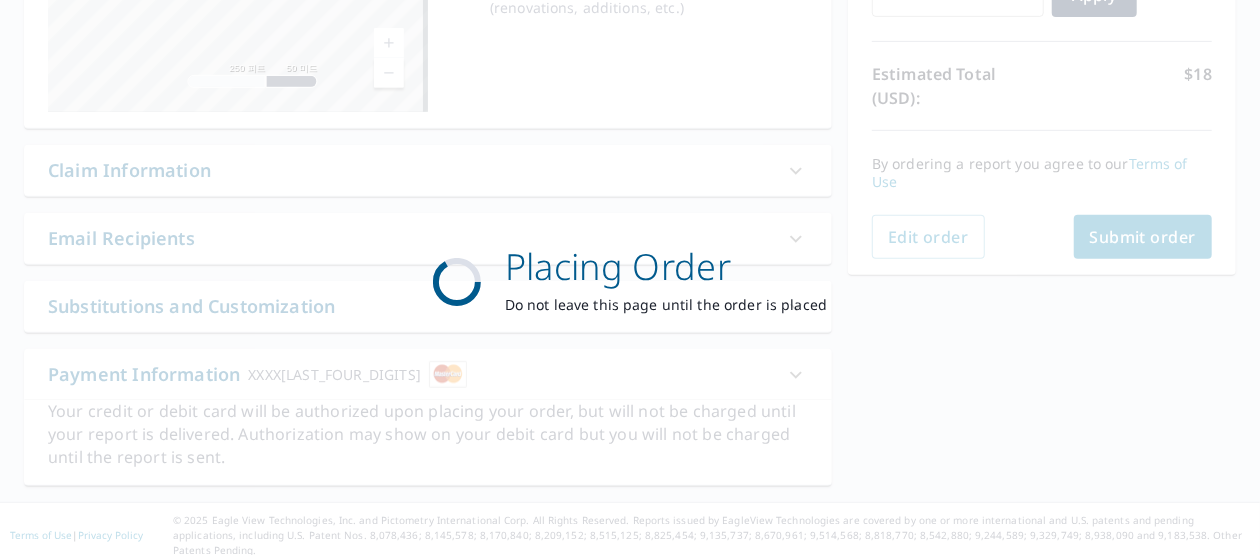 scroll, scrollTop: 399, scrollLeft: 0, axis: vertical 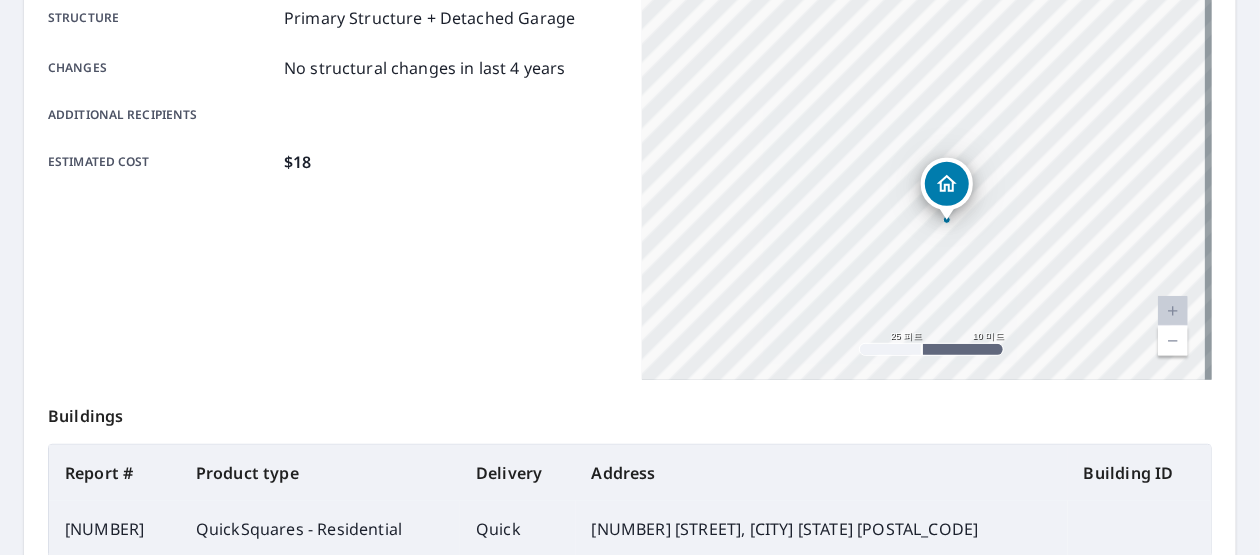 drag, startPoint x: 912, startPoint y: 121, endPoint x: 910, endPoint y: 275, distance: 154.01299 